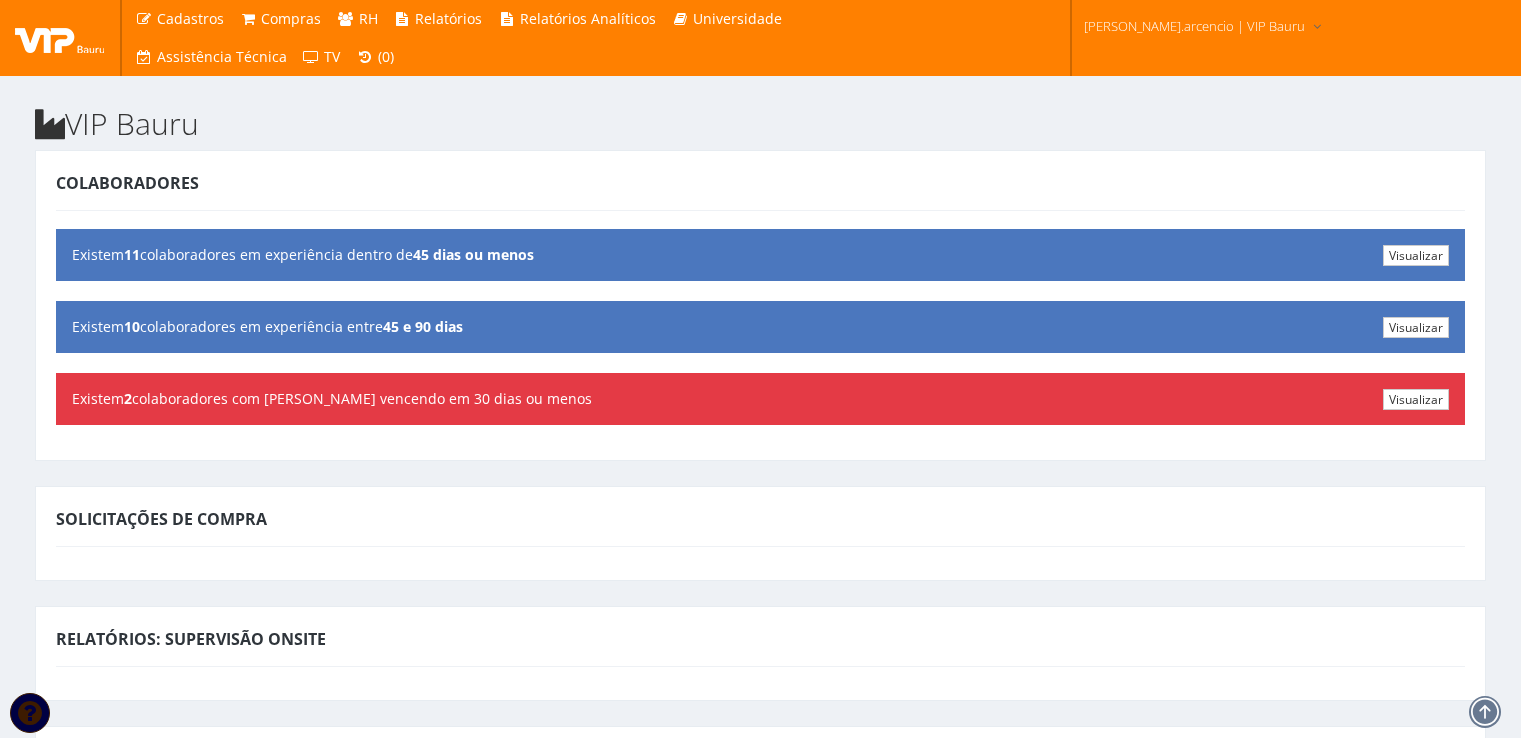 scroll, scrollTop: 0, scrollLeft: 0, axis: both 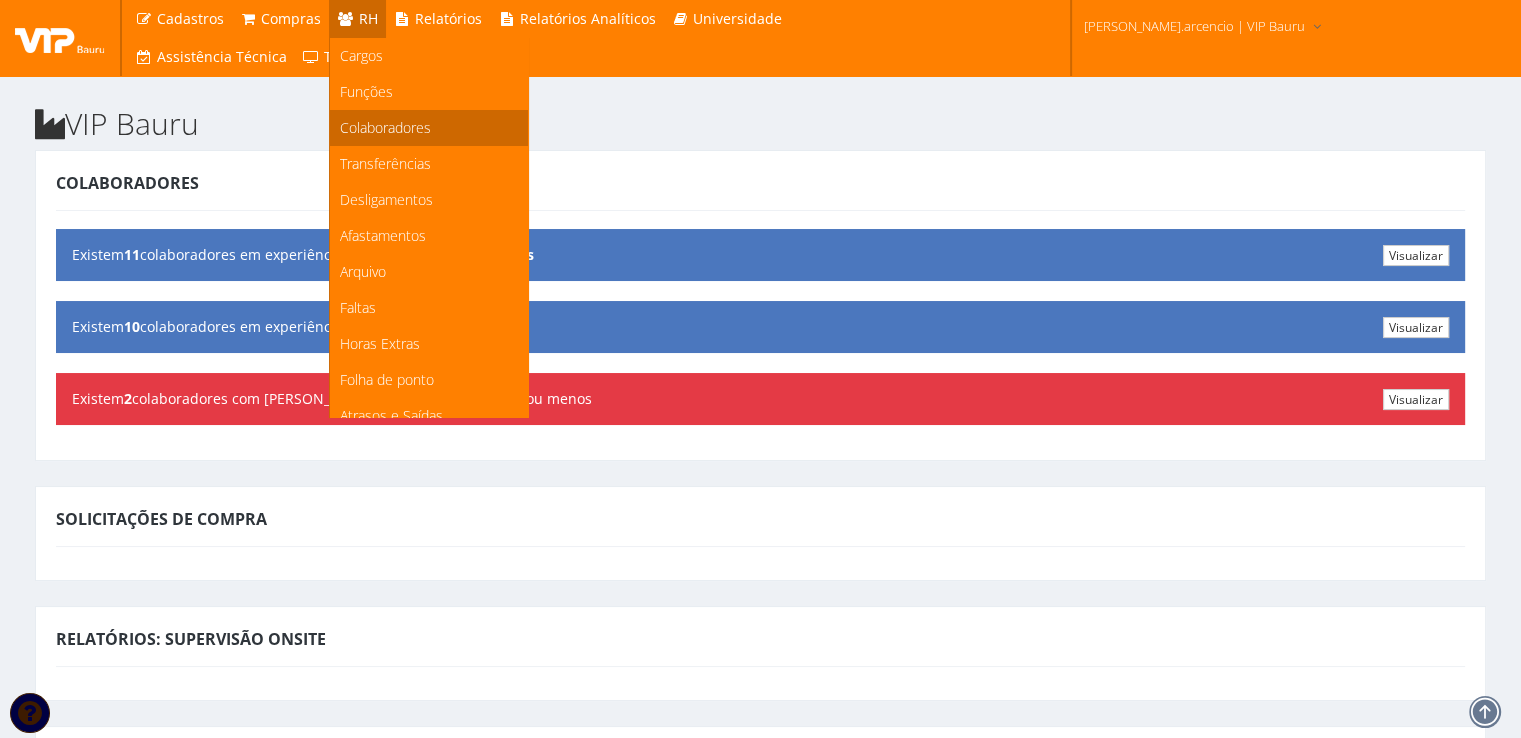 click on "Colaboradores" at bounding box center (385, 127) 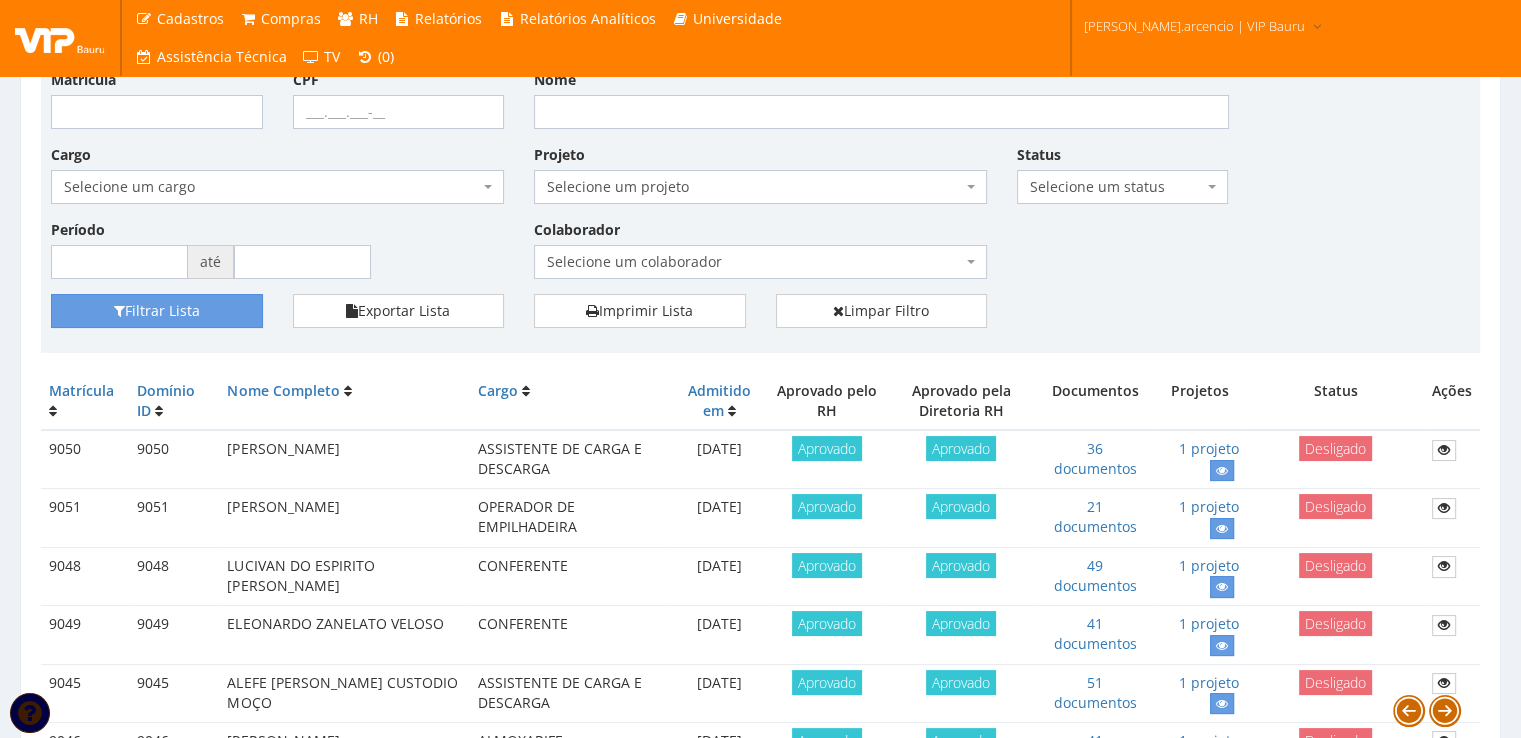 scroll, scrollTop: 0, scrollLeft: 0, axis: both 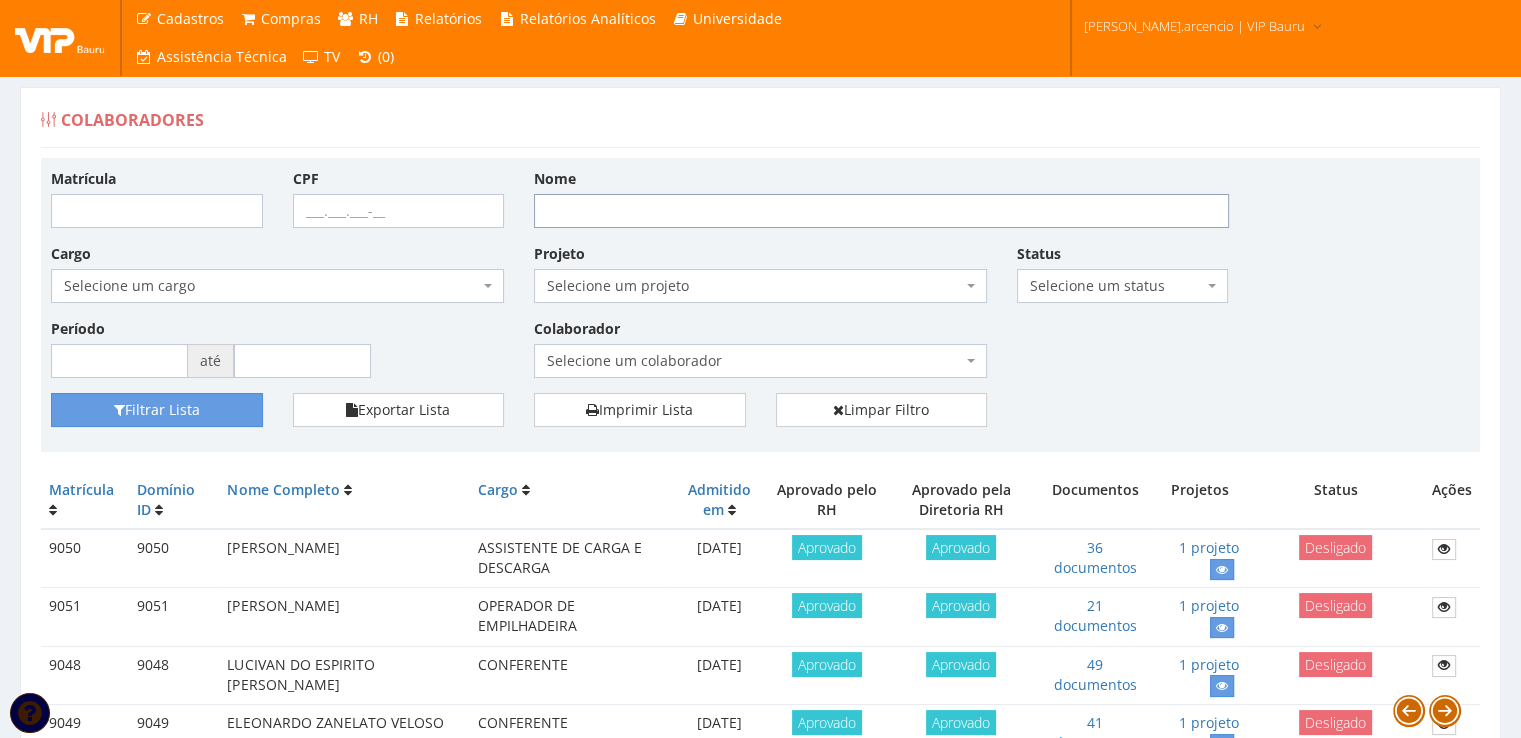 click on "Nome" at bounding box center [881, 211] 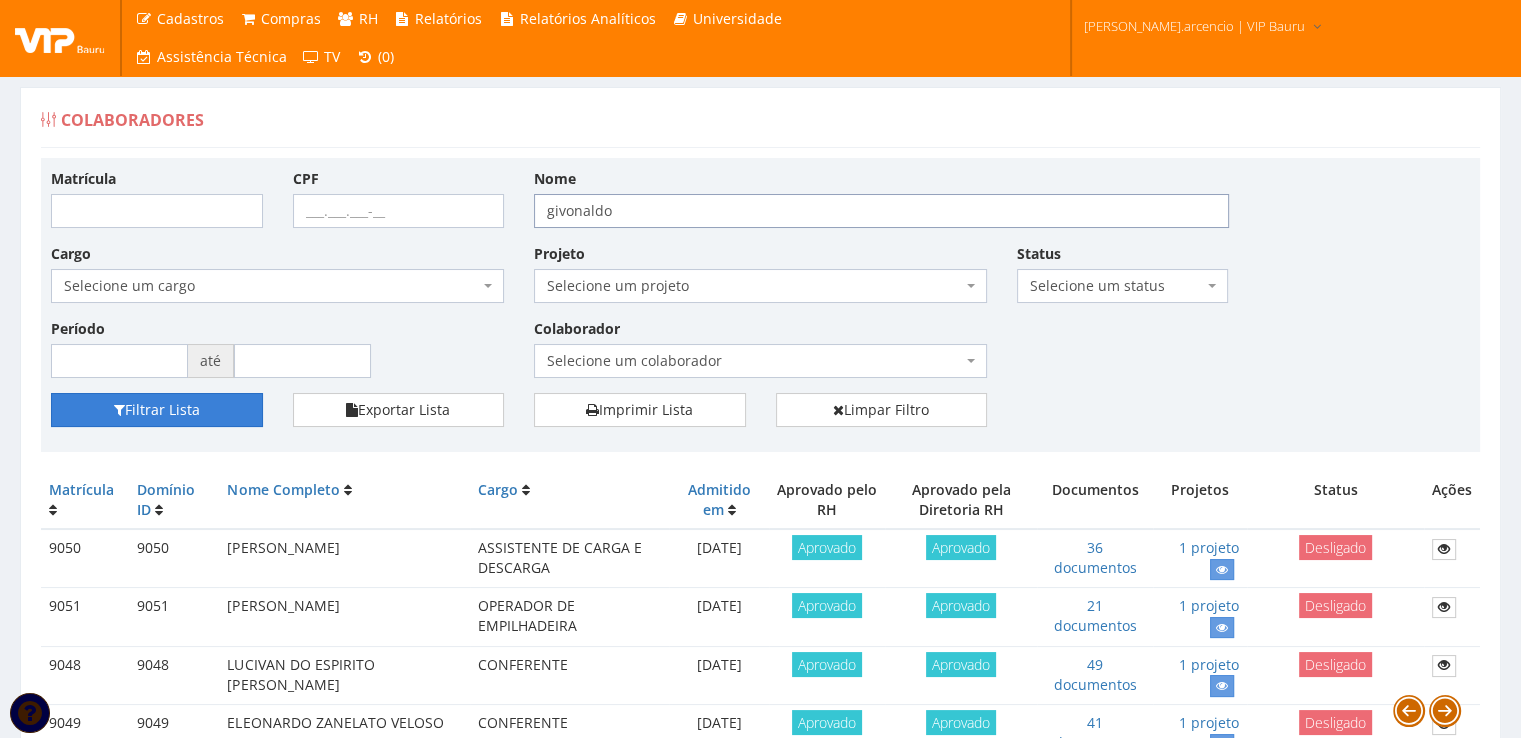 type on "givonaldo" 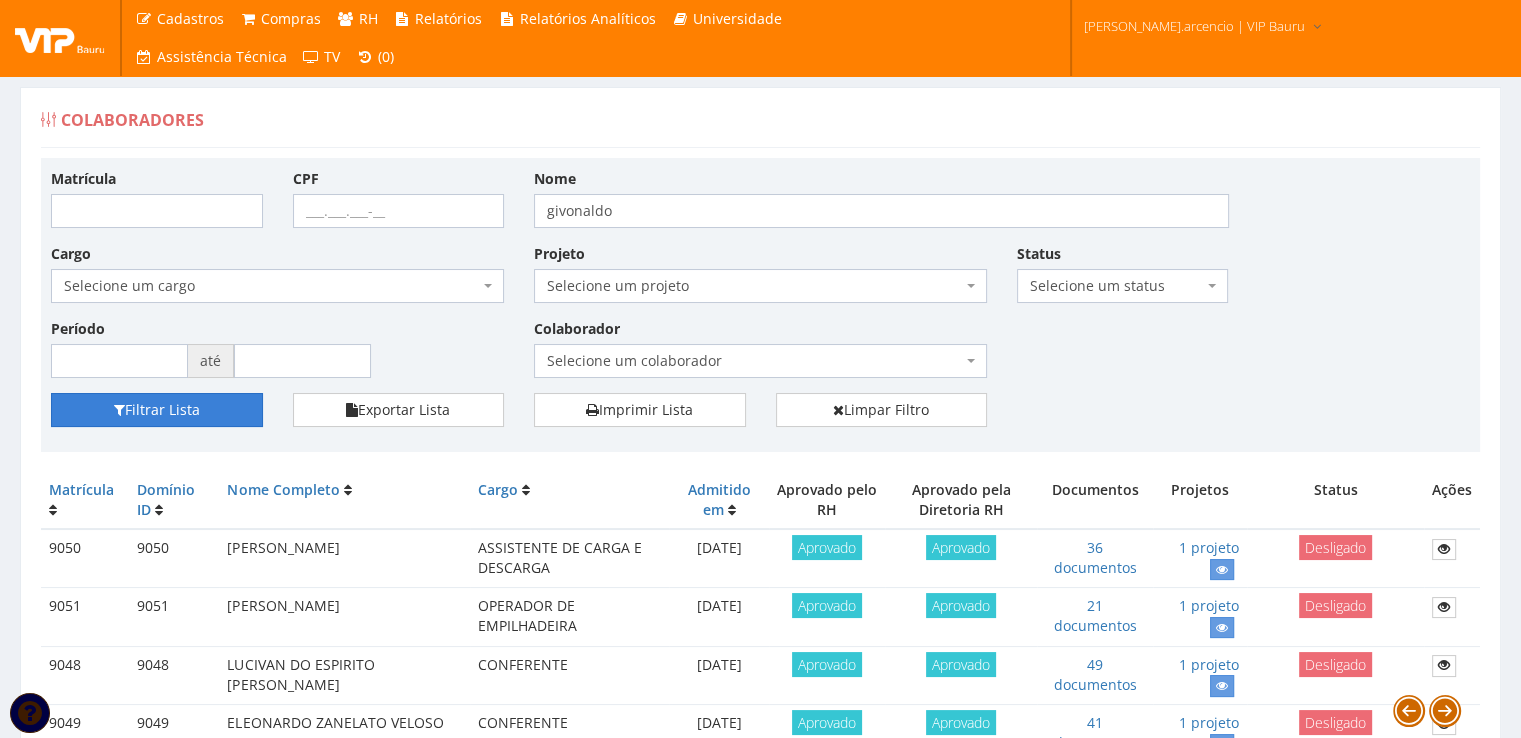 click on "Filtrar Lista" at bounding box center [157, 410] 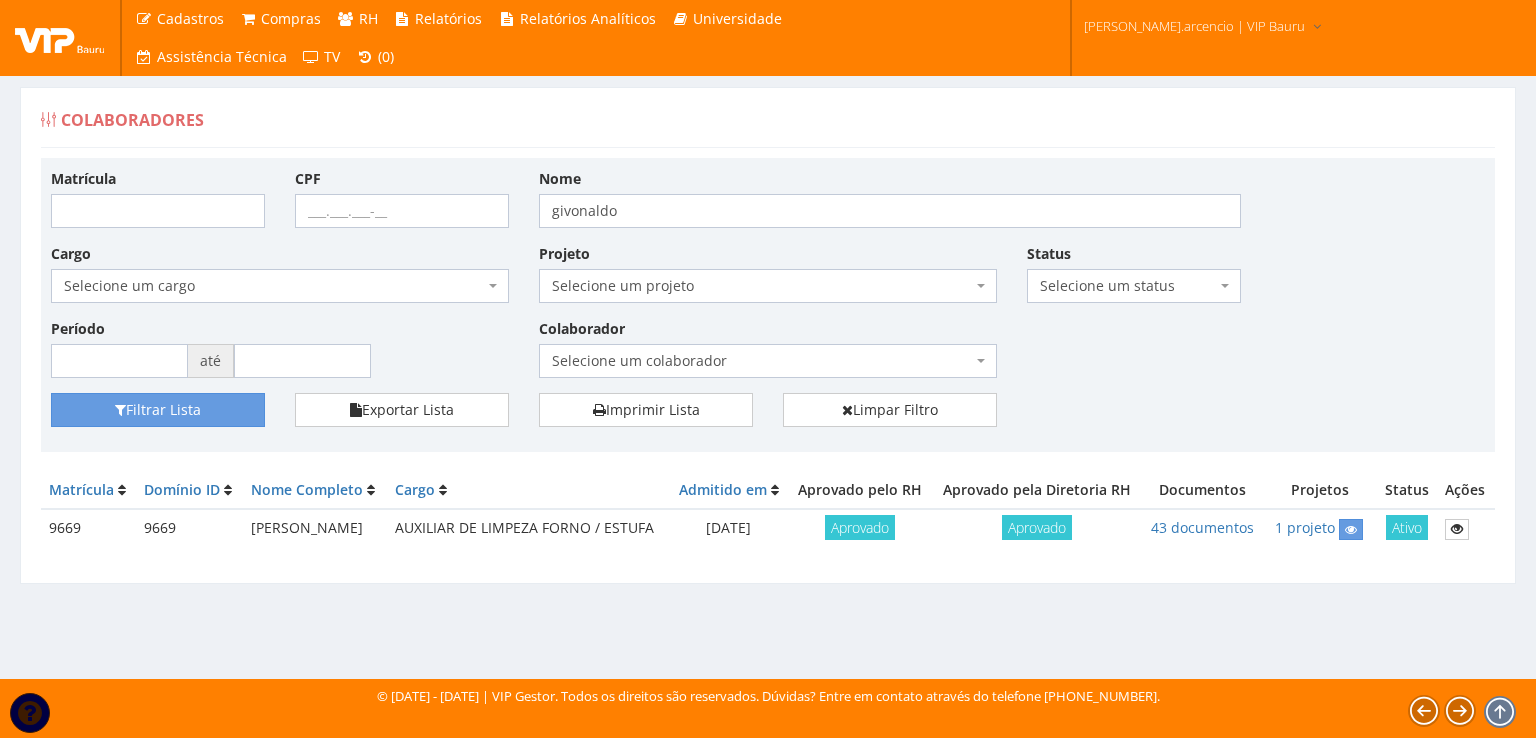scroll, scrollTop: 0, scrollLeft: 0, axis: both 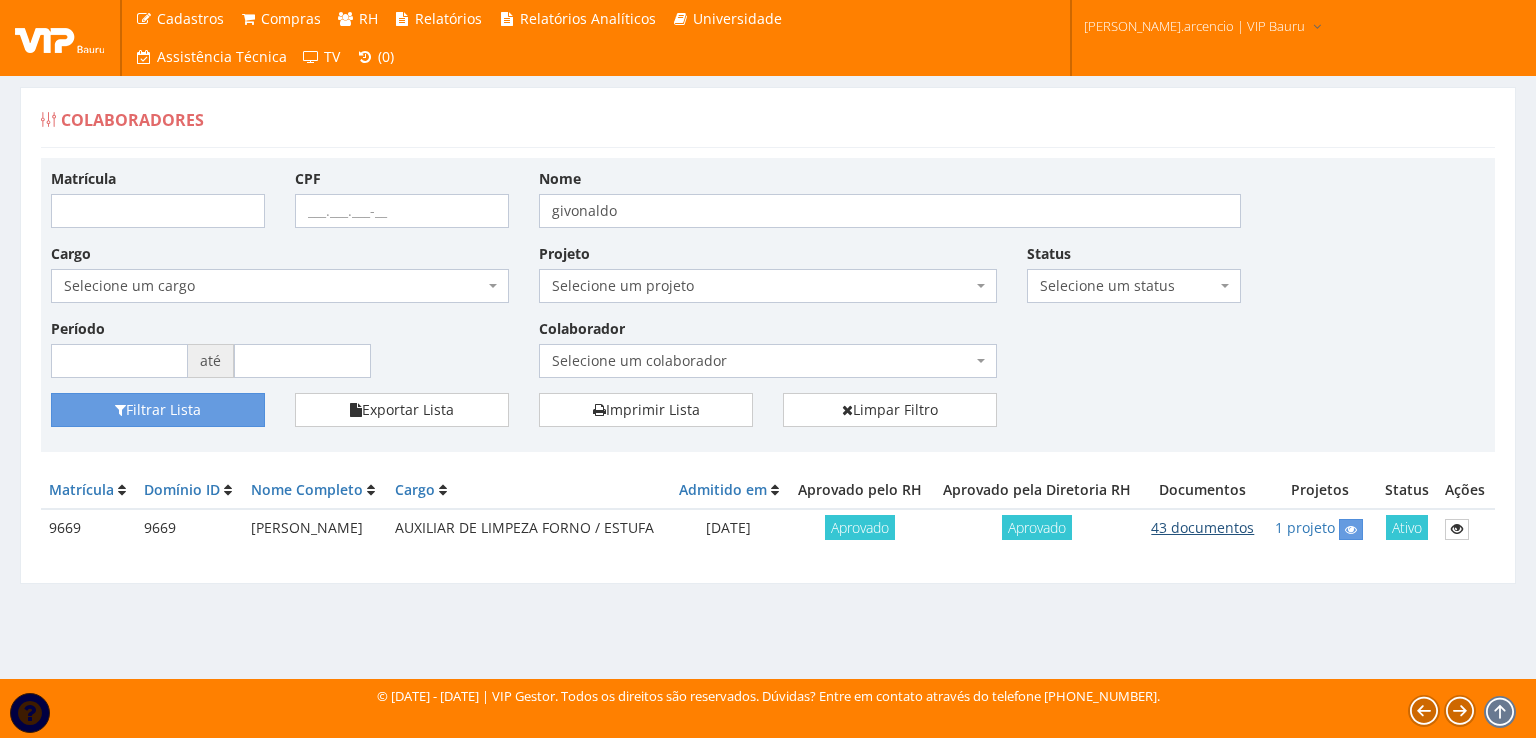 click on "43 documentos" at bounding box center (1202, 527) 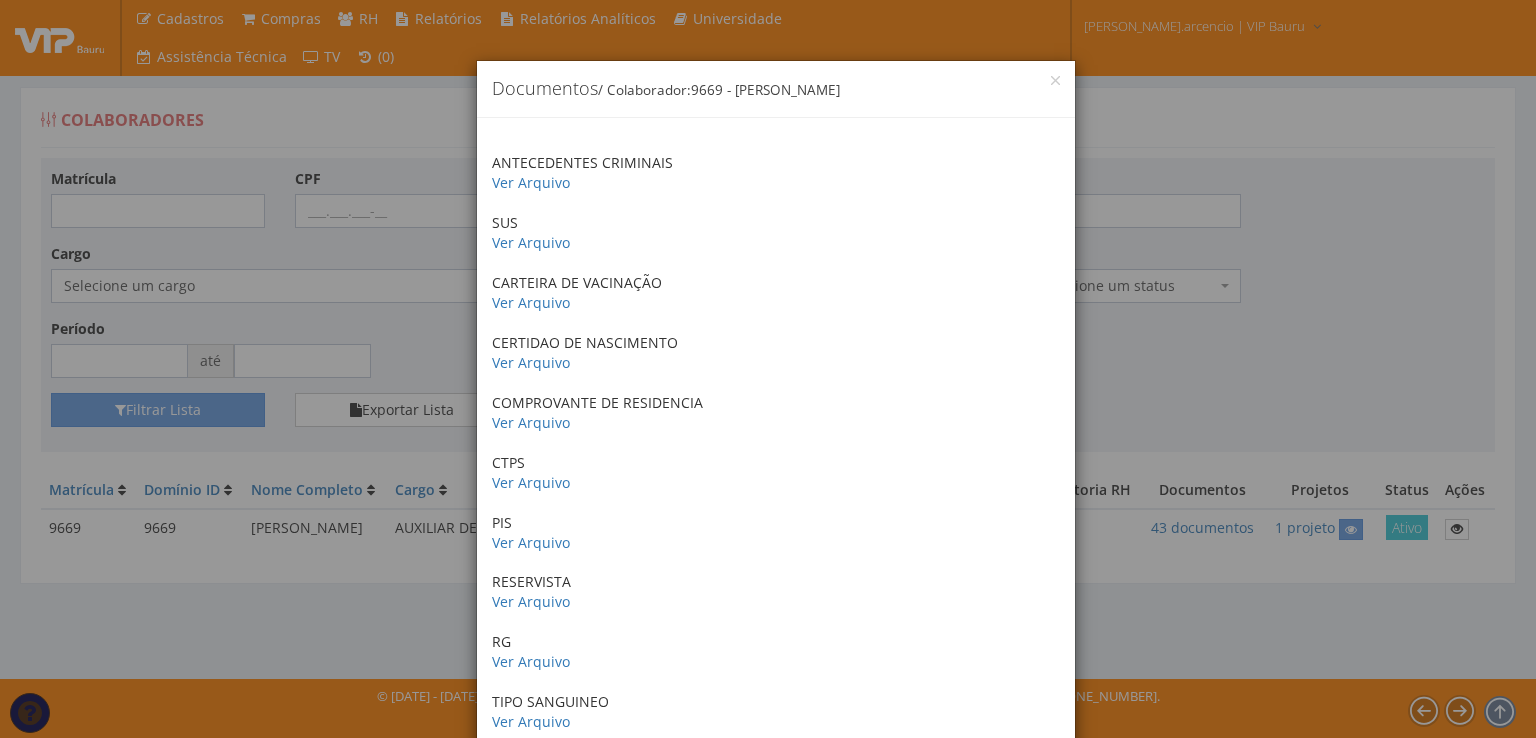 click on "×
Documentos  / Colaborador:  9669 - GIVONALDO BESERRA DA SILVA
ANTECEDENTES CRIMINAIS Ver Arquivo SUS Ver Arquivo CARTEIRA DE VACINAÇÃO Ver Arquivo CERTIDAO DE NASCIMENTO Ver Arquivo COMPROVANTE DE RESIDENCIA Ver Arquivo CTPS Ver Arquivo PIS Ver Arquivo RESERVISTA Ver Arquivo RG Ver Arquivo TIPO SANGUINEO Ver Arquivo TITULO DE ELEITOR Ver Arquivo CHECKLIST ADMISSIONAL Ver Arquivo CURRÍCULO Ver Arquivo CONTRATO DE TRABALHO Ver Arquivo DECLARAÇÃO DE COR E RAÇA Ver Arquivo DECLARAÇÃO DE DEPENDENTES IR Ver Arquivo DEVOLUÇÃO CTPS Ver Arquivo FICHA DE REGISTRO Ver Arquivo FORMULARIO DE TREINAMENTO Ver Arquivo MANUAL DE INTEGRAÇÃO Ver Arquivo TERMO E CIENCIA MONITORAMENTO DE CAMERAS Ver Arquivo OS 2024 Ver Arquivo POLITICA ORIENTATIVA HR EXTRA Ver Arquivo POP 2024 Ver Arquivo RECEBIMENTO CRACHÁ Ver Arquivo TERMO DE COMPROMISSO Ver Arquivo TERMO DE SIGILO Ver Arquivo PROIBIÇÃO USO DO CELULAR Ver Arquivo VALE TRANSPORTE Ver Arquivo CRACHÁ VIP GLOBAL - 2024 FEV/2025" at bounding box center (768, 369) 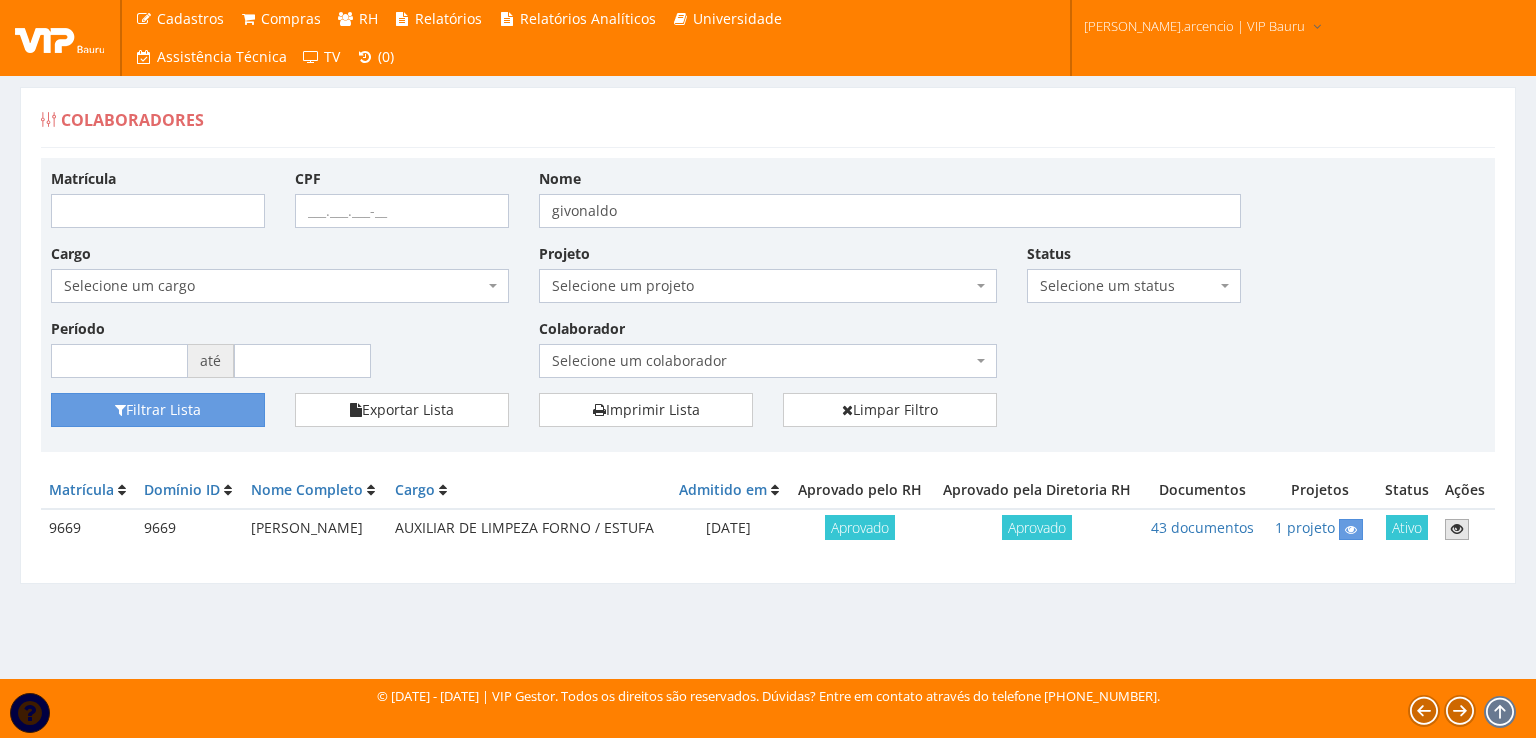 click at bounding box center (1457, 529) 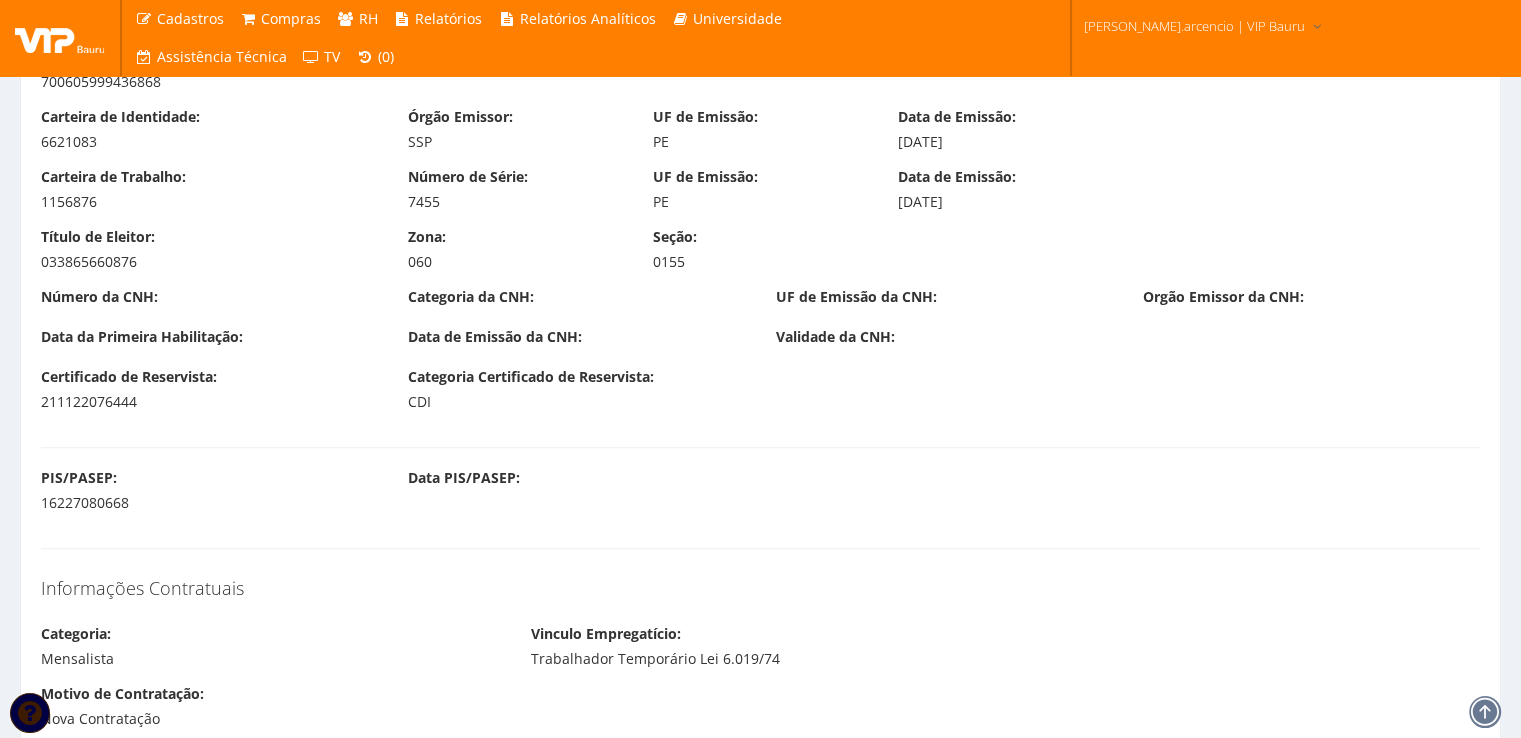 scroll, scrollTop: 1500, scrollLeft: 0, axis: vertical 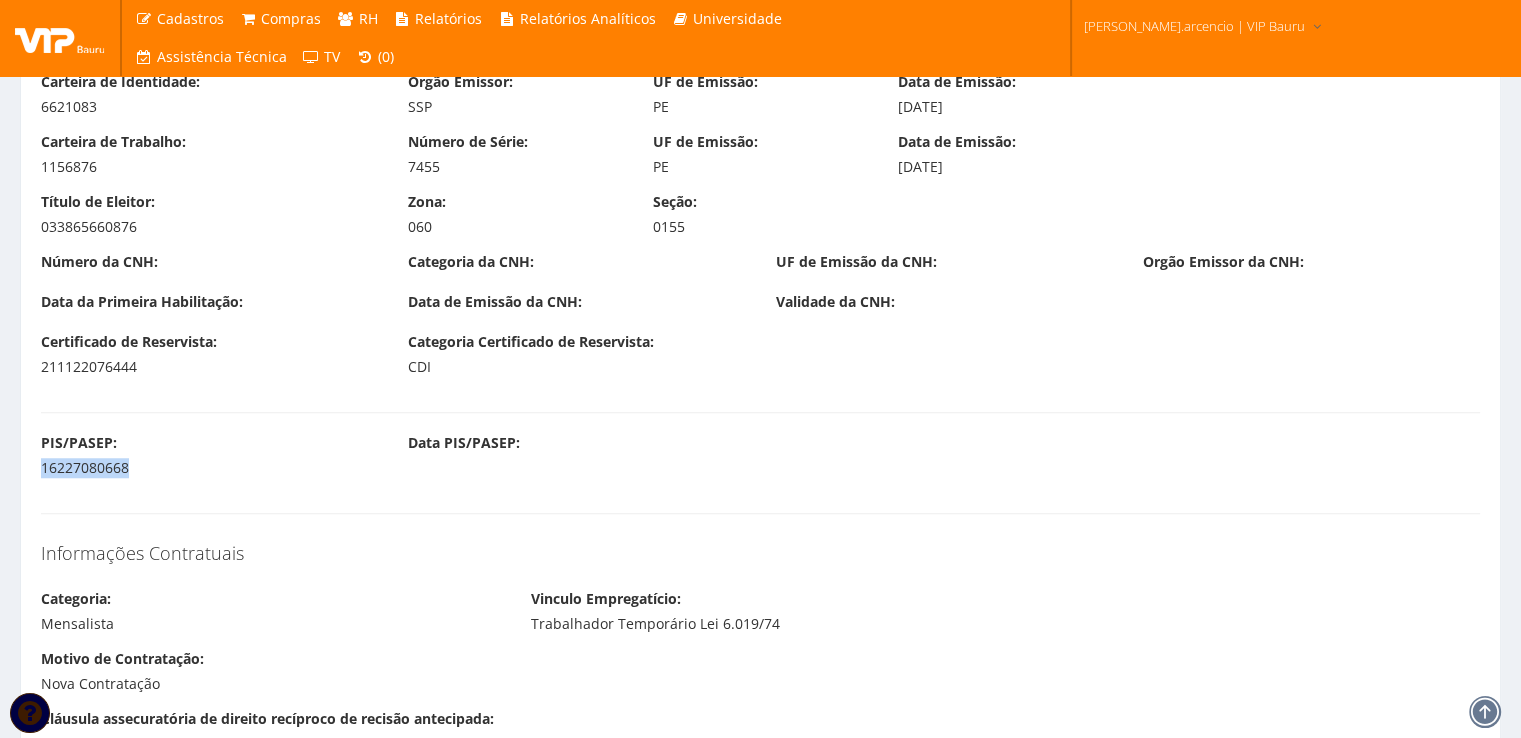 drag, startPoint x: 42, startPoint y: 465, endPoint x: 172, endPoint y: 468, distance: 130.0346 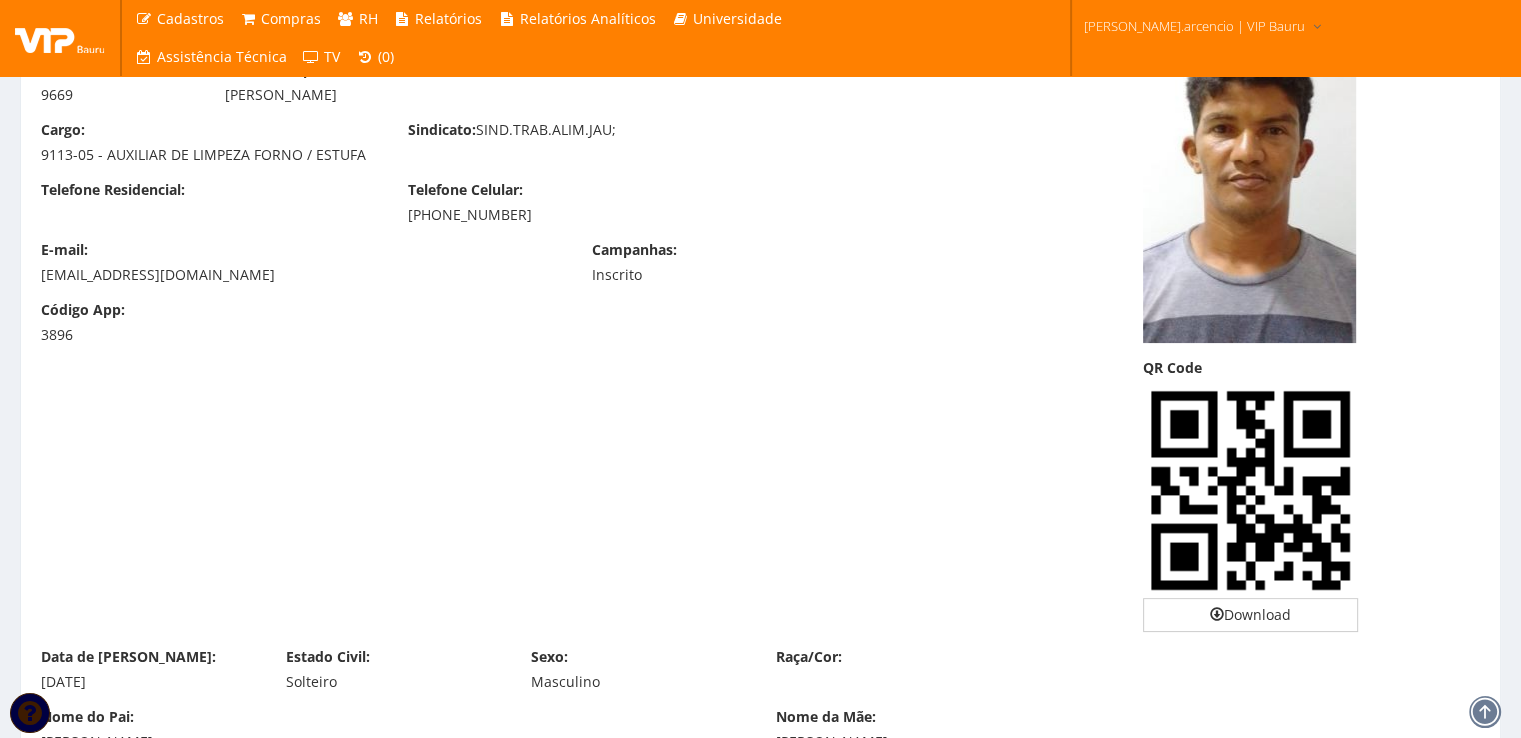 scroll, scrollTop: 0, scrollLeft: 0, axis: both 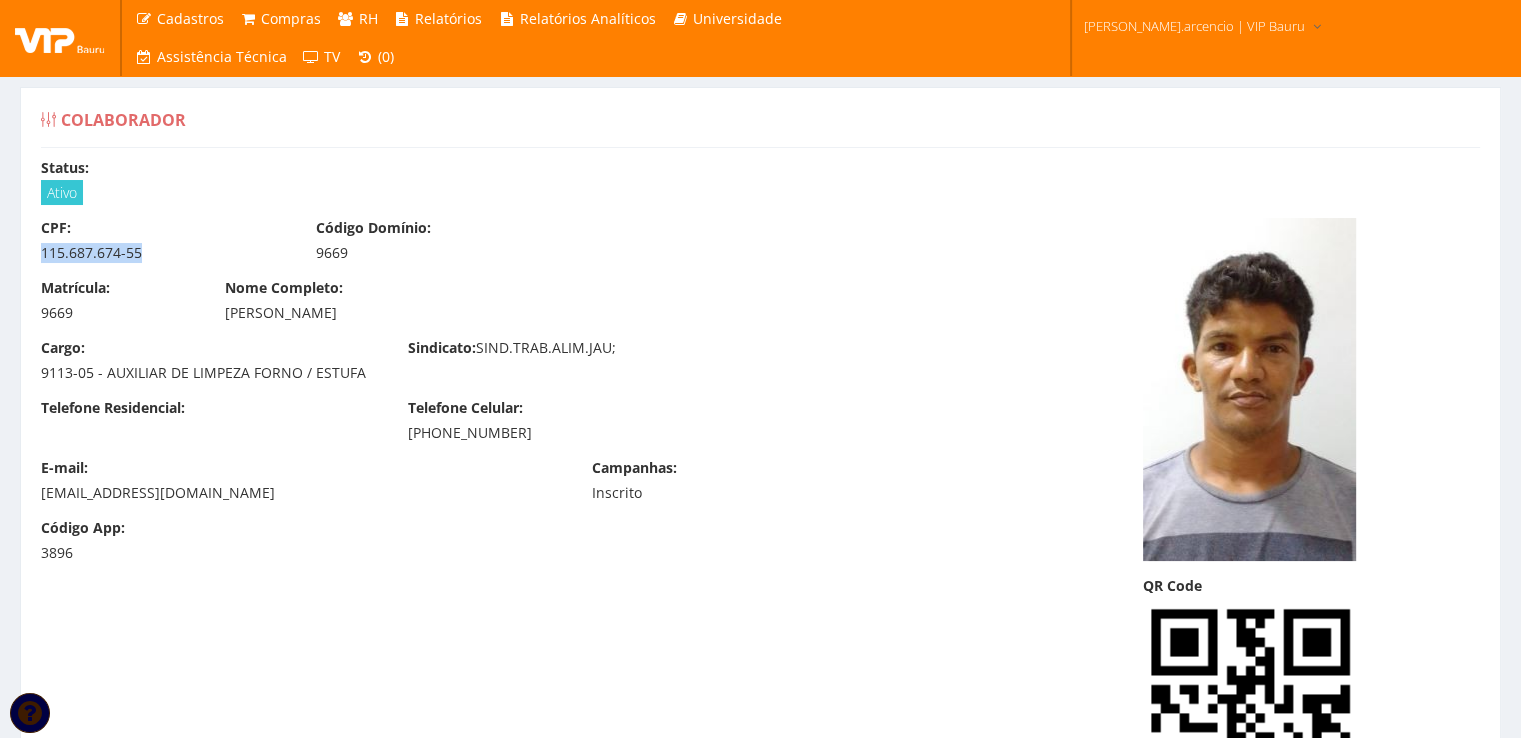 drag, startPoint x: 43, startPoint y: 250, endPoint x: 142, endPoint y: 251, distance: 99.00505 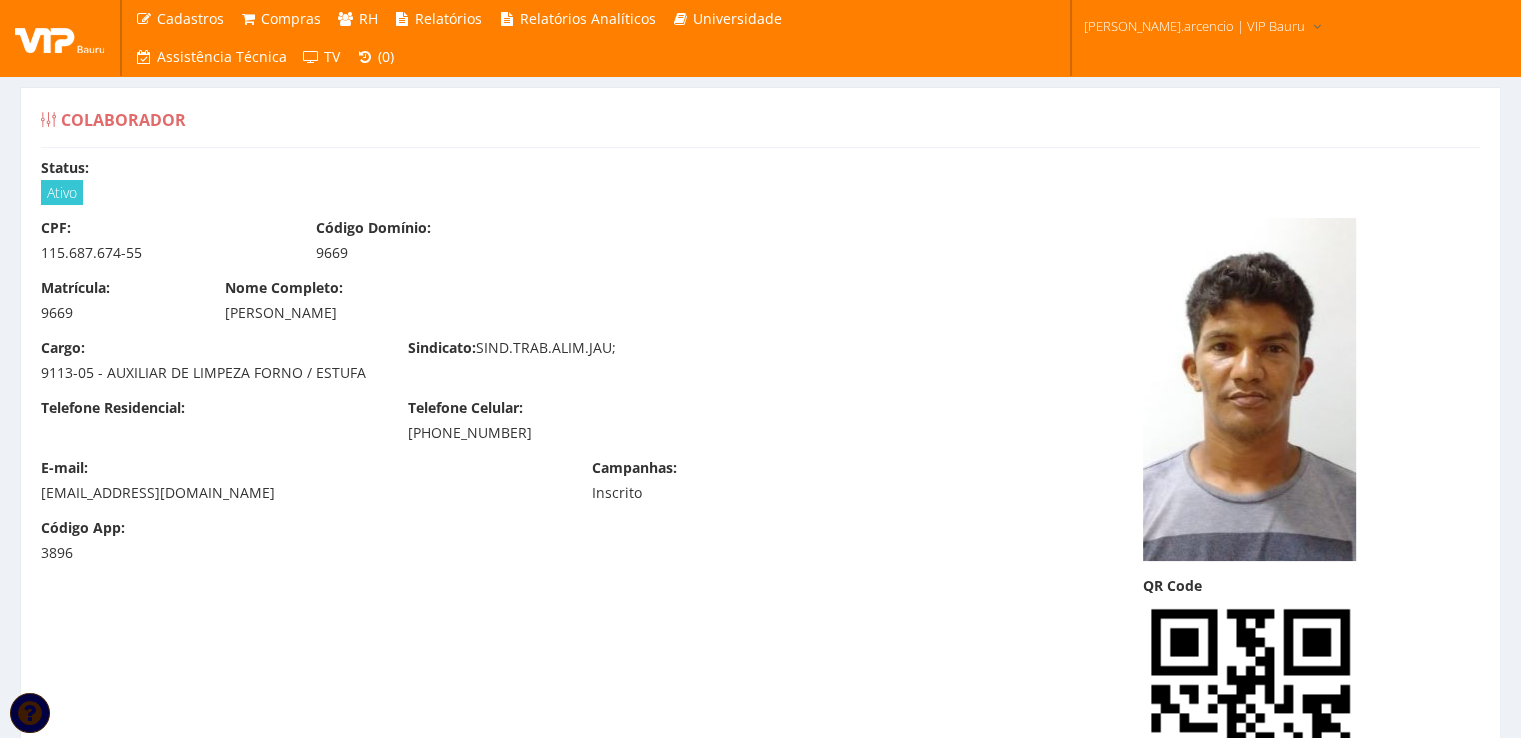 click on "Sindicato:
SIND.TRAB.ALIM.JAU;" at bounding box center [576, 350] 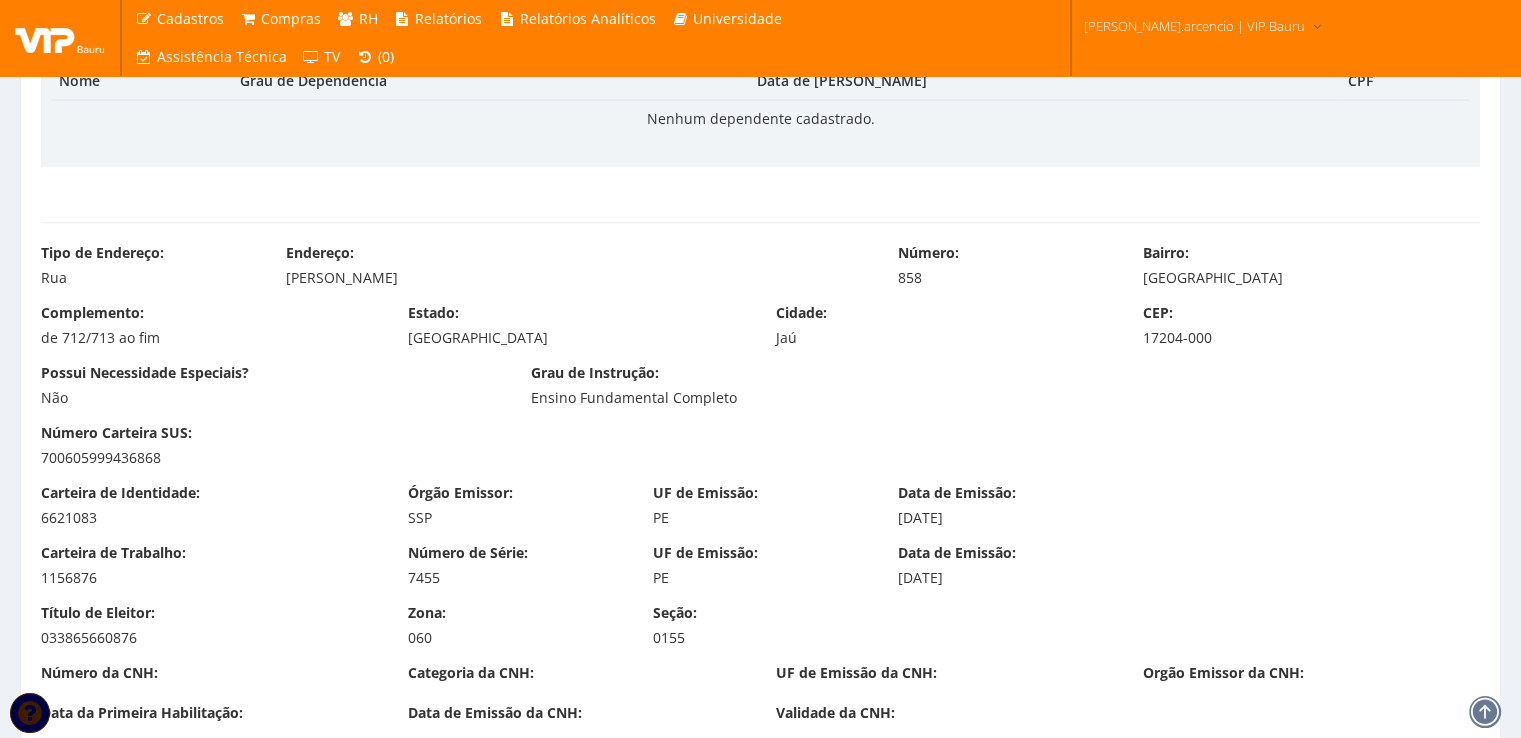 scroll, scrollTop: 1100, scrollLeft: 0, axis: vertical 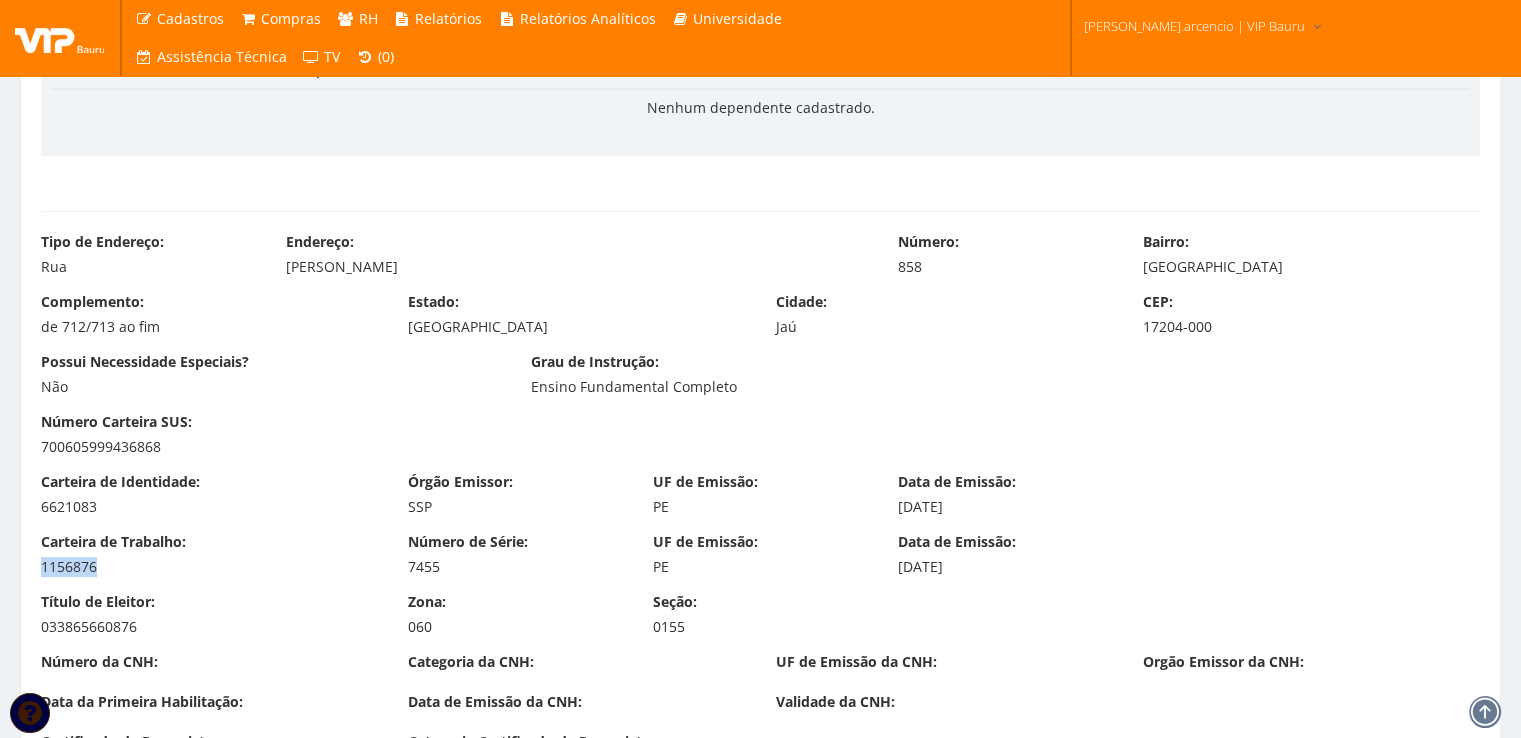 drag, startPoint x: 43, startPoint y: 564, endPoint x: 97, endPoint y: 562, distance: 54.037025 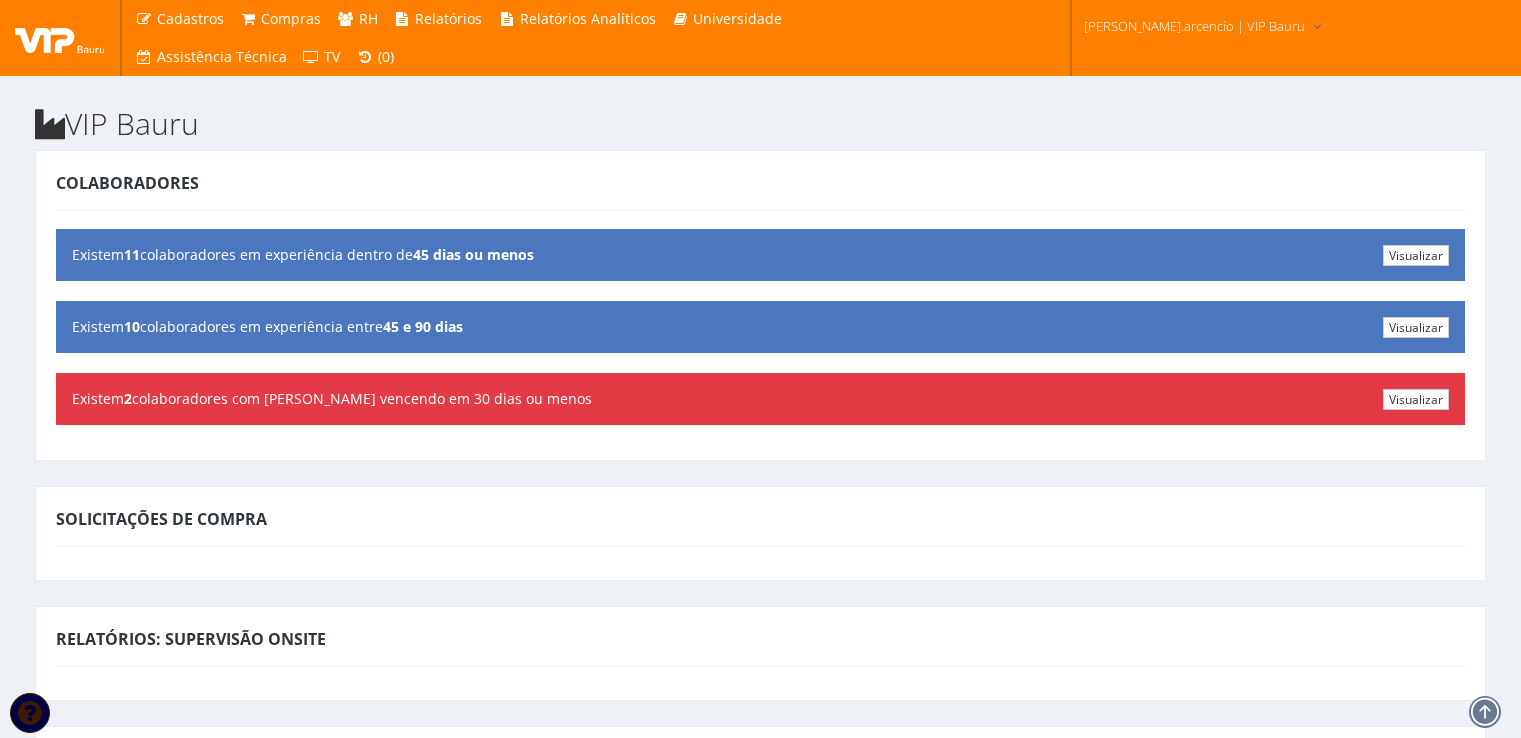 scroll, scrollTop: 0, scrollLeft: 0, axis: both 